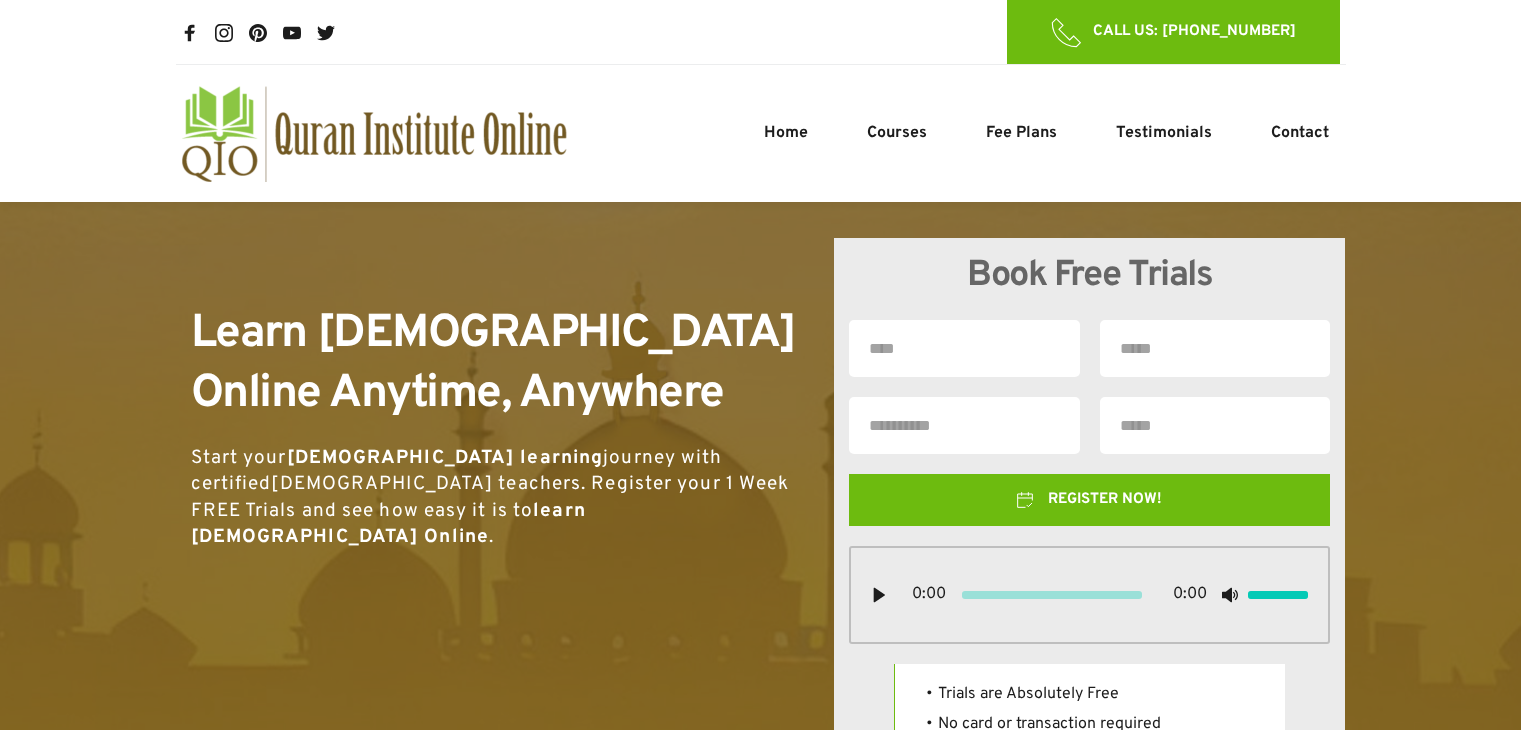 scroll, scrollTop: 112, scrollLeft: 0, axis: vertical 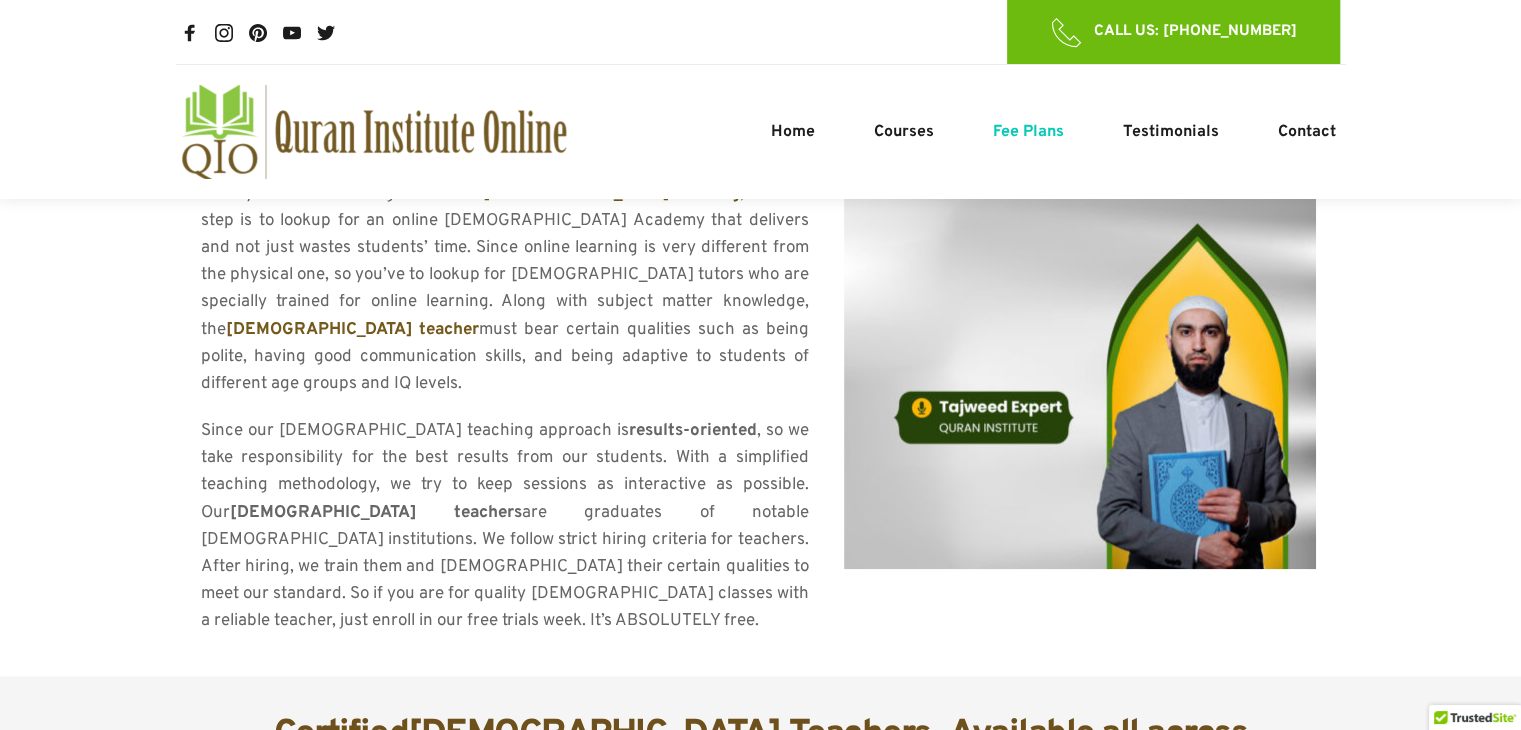 click on "Fee Plans" at bounding box center [1027, 132] 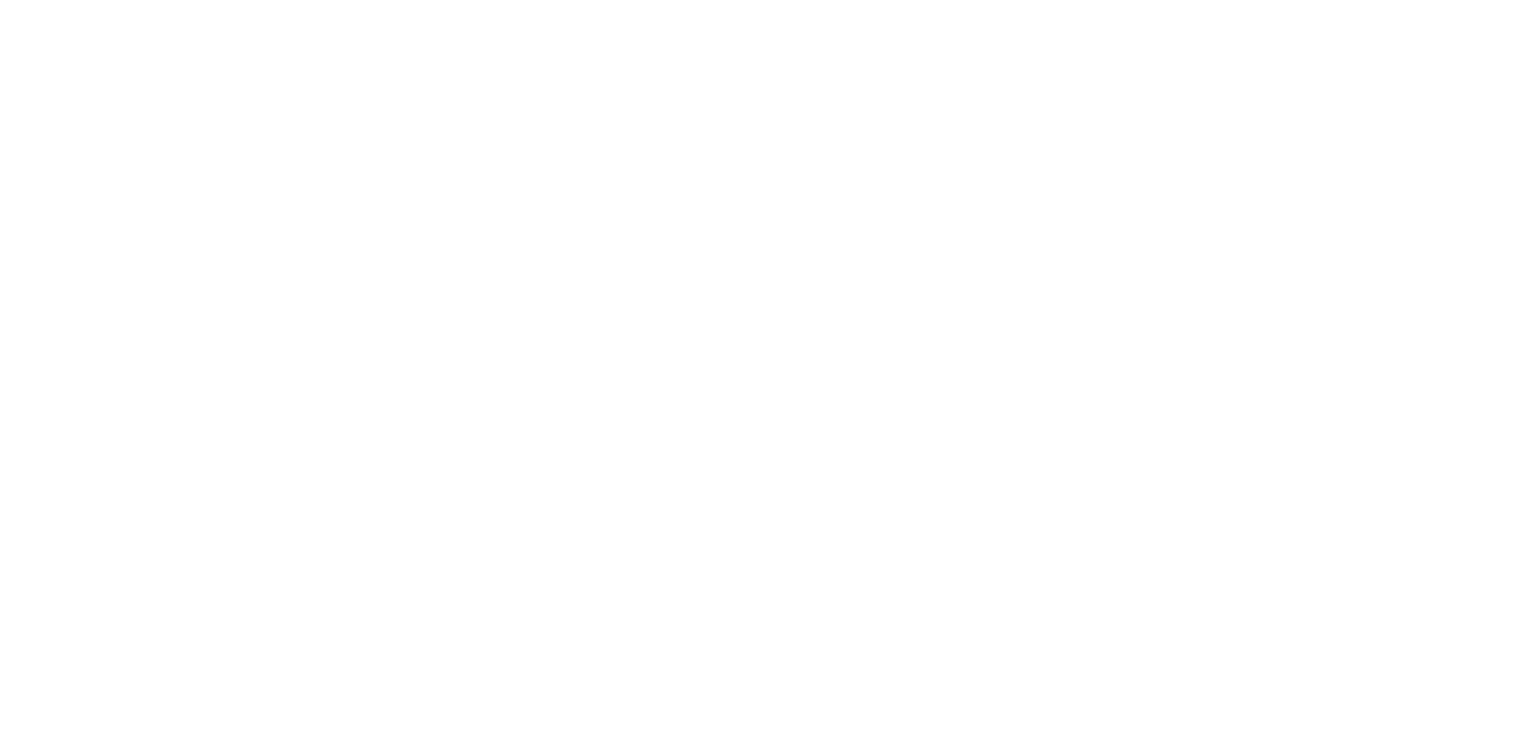 scroll, scrollTop: 0, scrollLeft: 0, axis: both 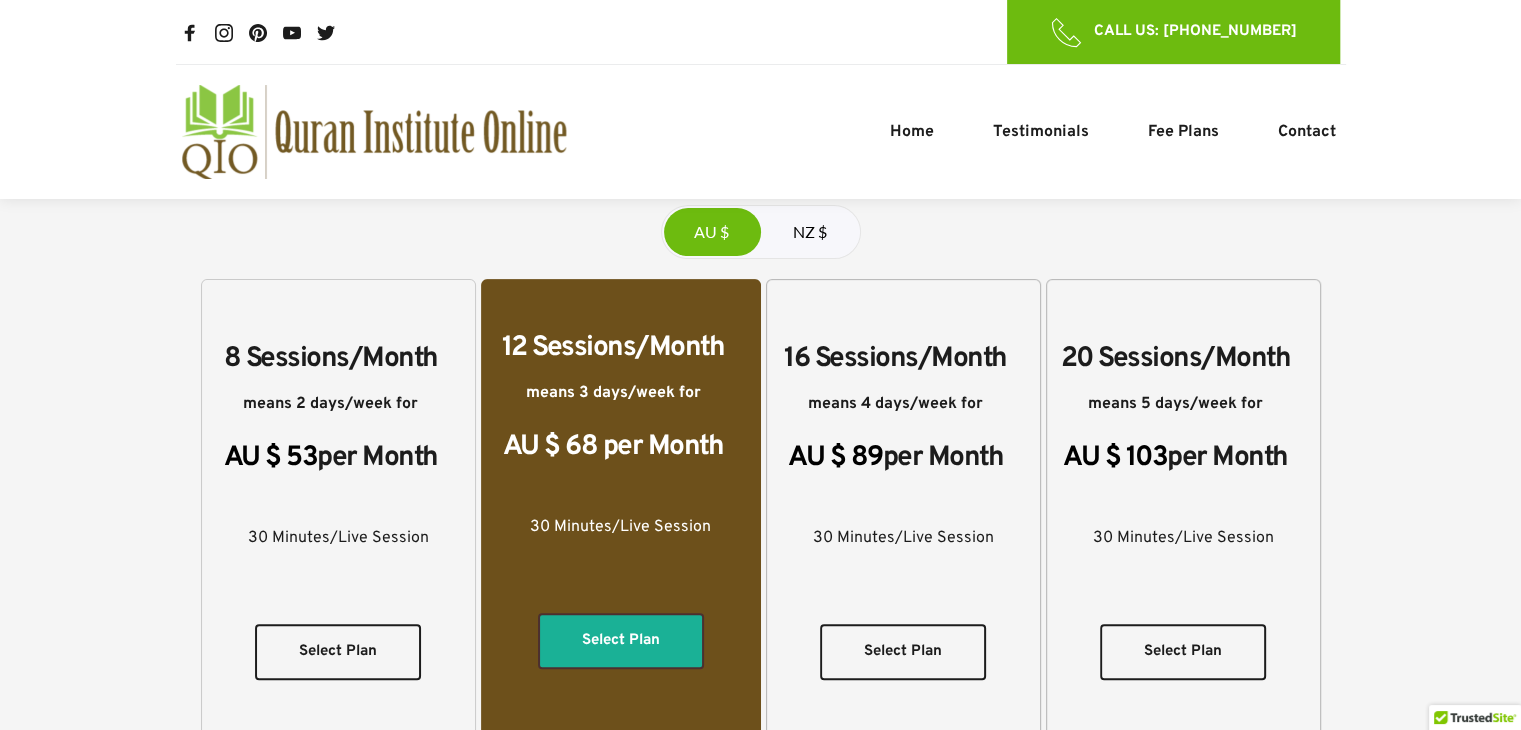 click on "Select Plan" at bounding box center (621, 641) 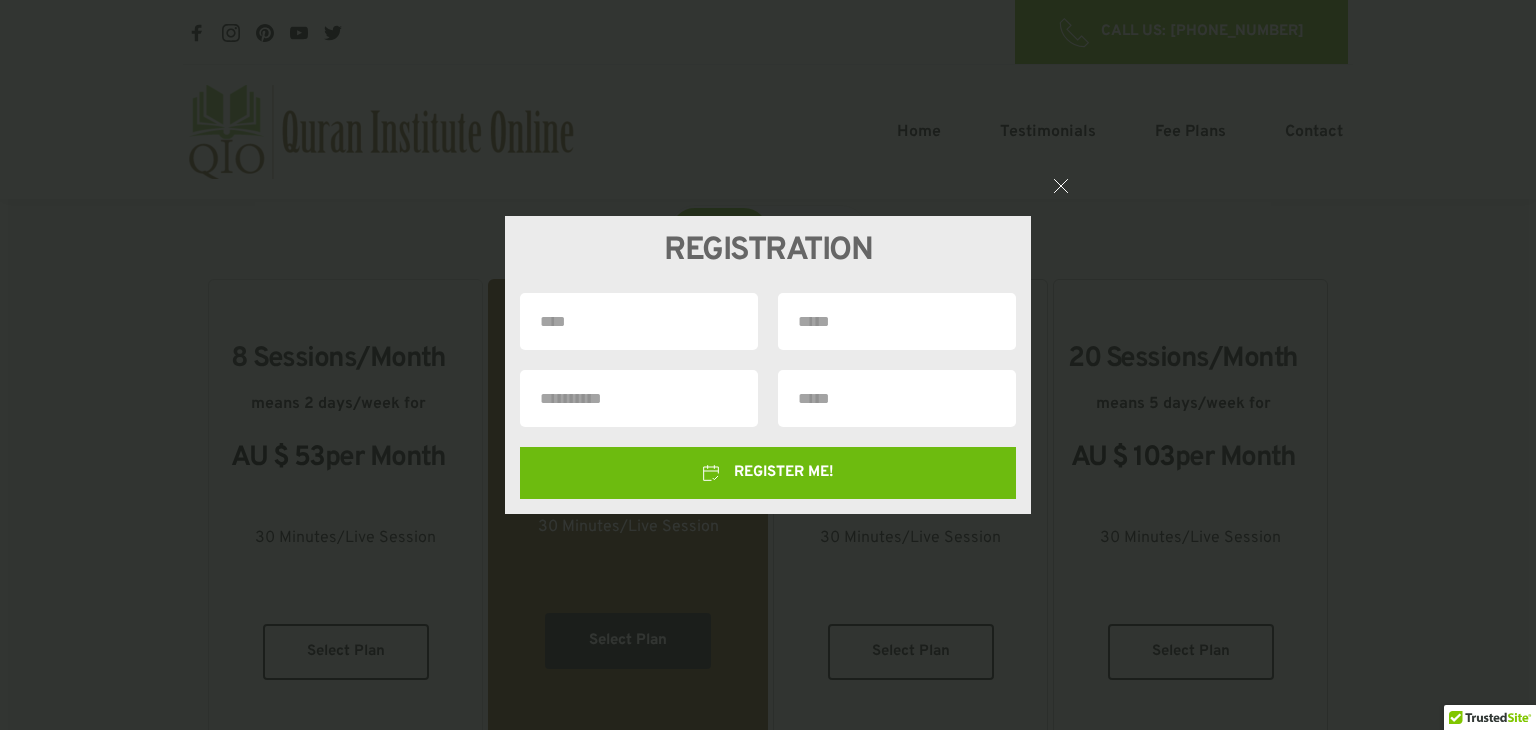drag, startPoint x: 775, startPoint y: 331, endPoint x: 656, endPoint y: 391, distance: 133.2704 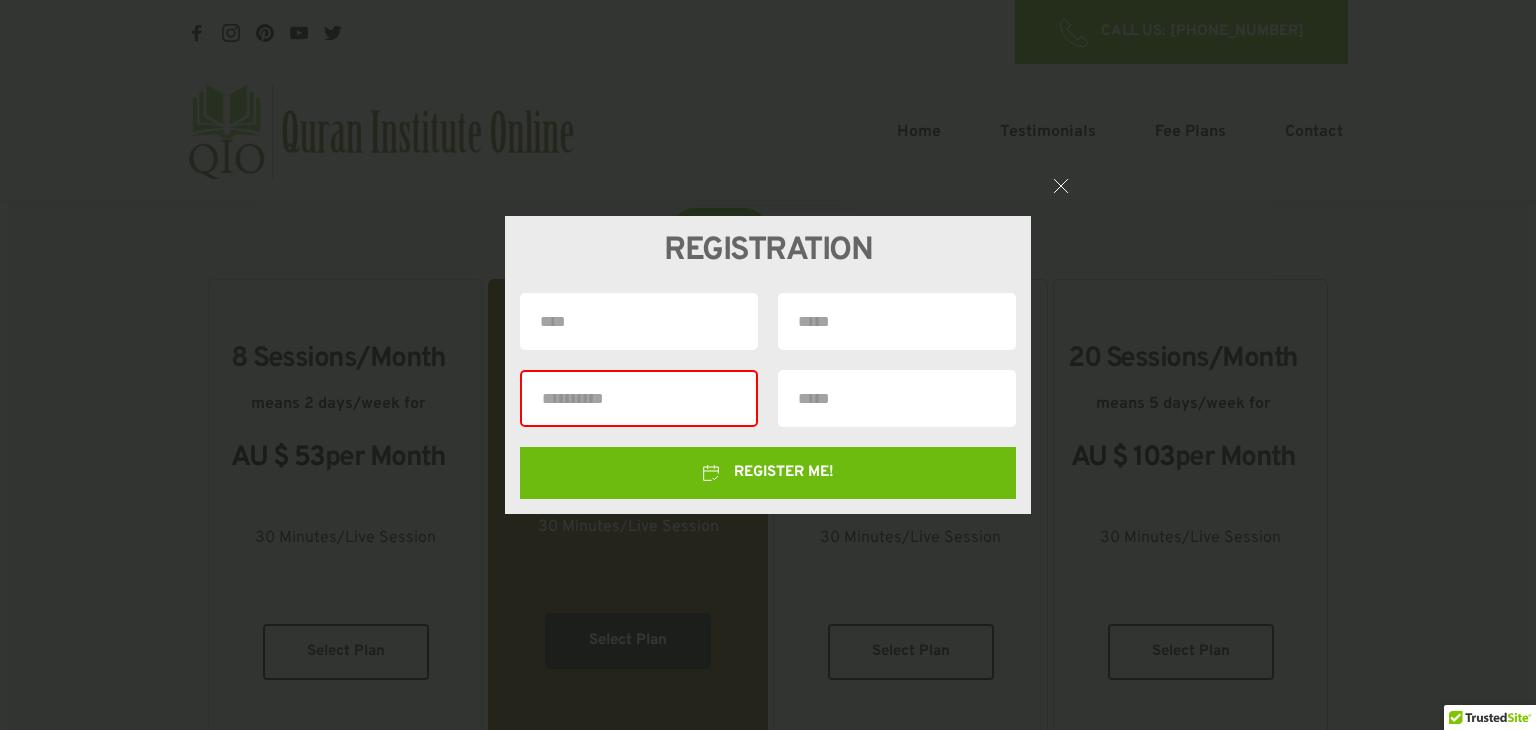 click at bounding box center [897, 398] 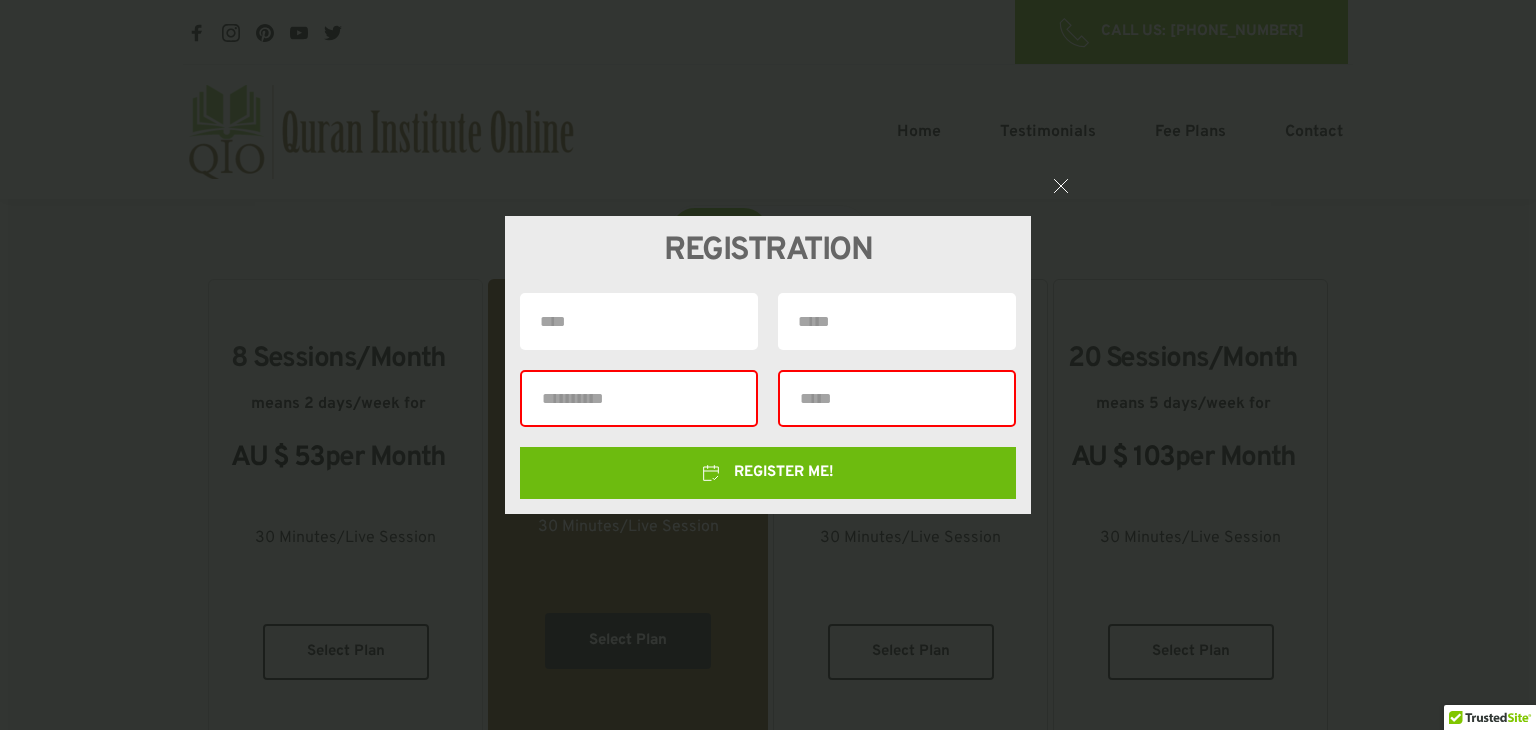 drag, startPoint x: 732, startPoint y: 316, endPoint x: 821, endPoint y: 273, distance: 98.84331 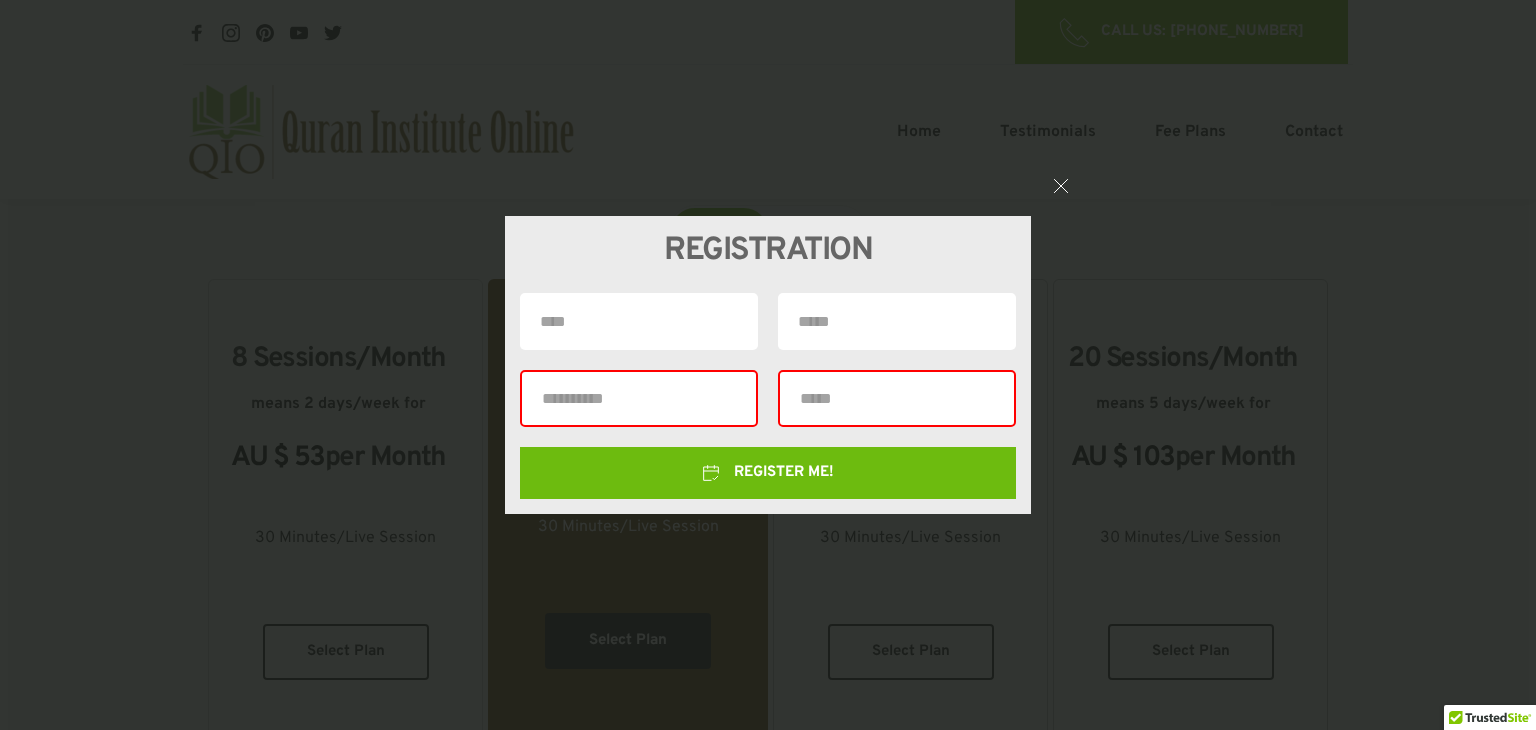 click on "REGISTRATION         REGISTER ME!" at bounding box center [768, 365] 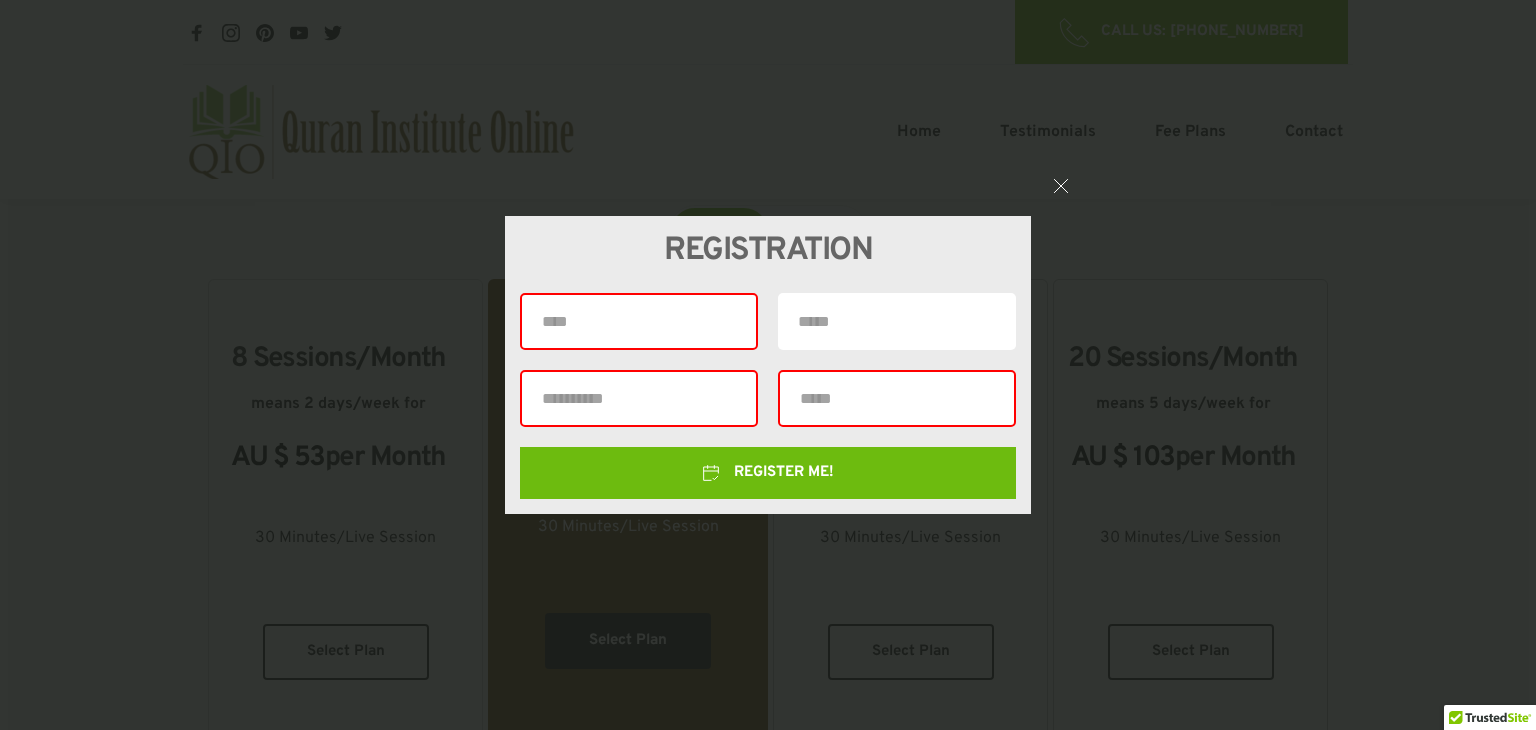 click at bounding box center (768, 365) 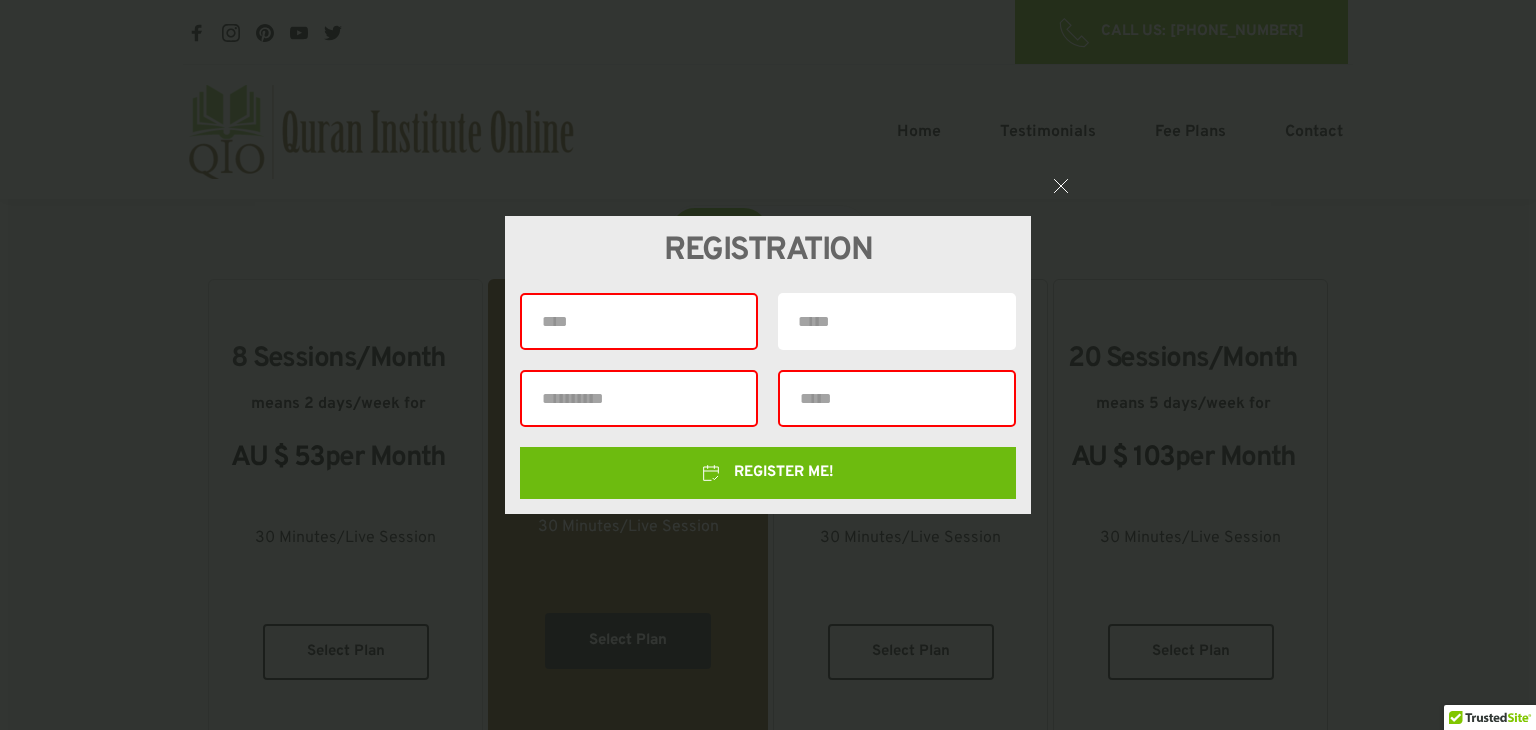 click on "REGISTRATION         REGISTER ME!" at bounding box center [768, 365] 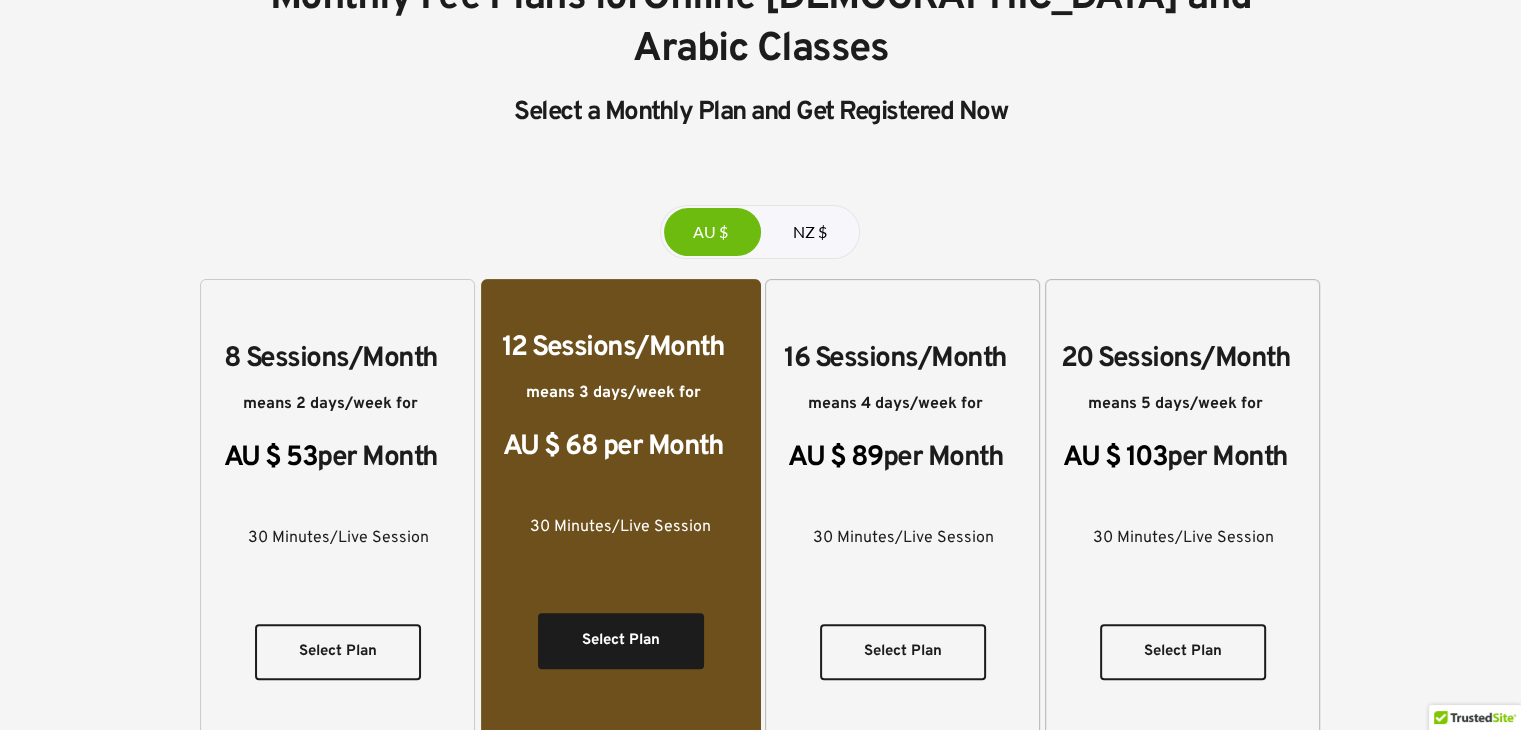 scroll, scrollTop: 0, scrollLeft: 0, axis: both 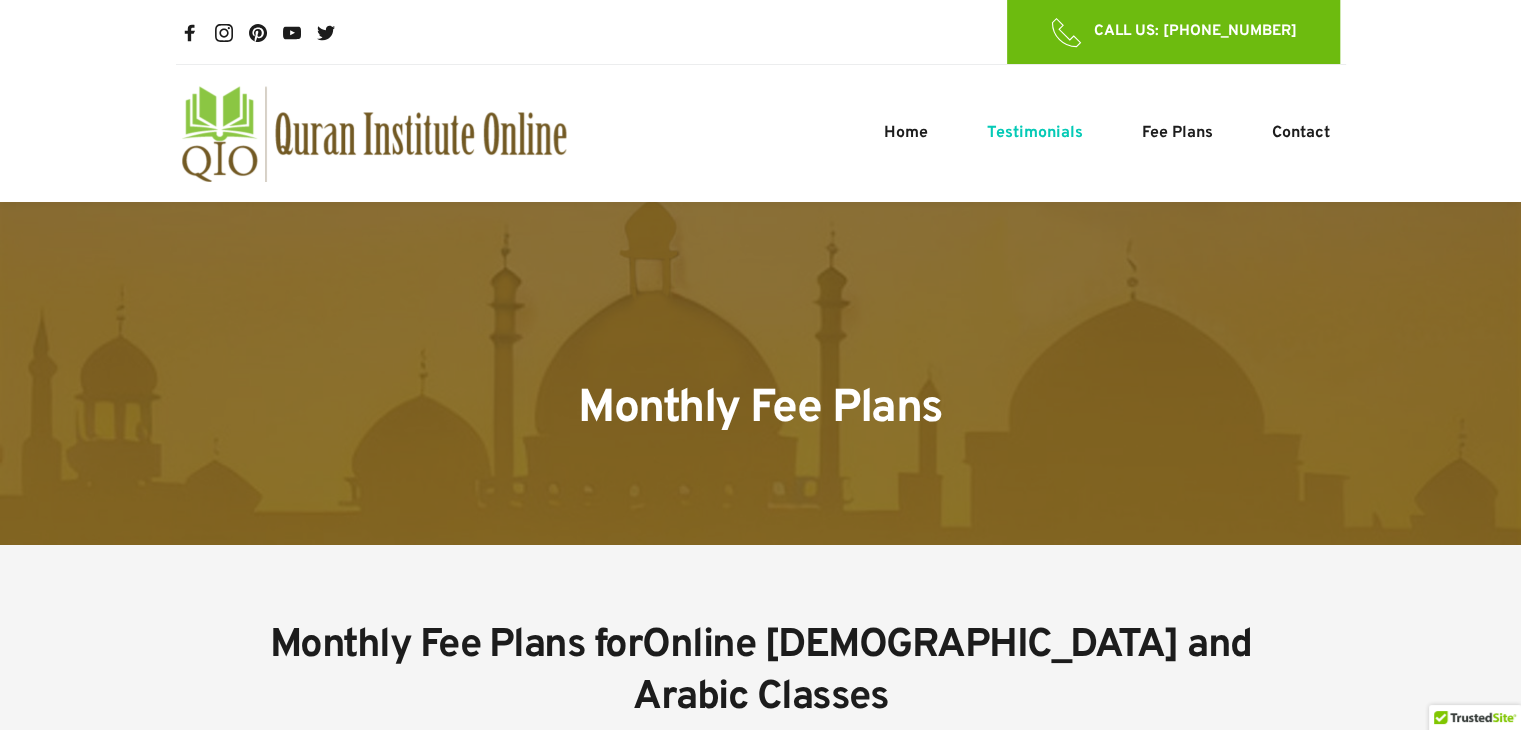 click on "Testimonials" at bounding box center (1034, 133) 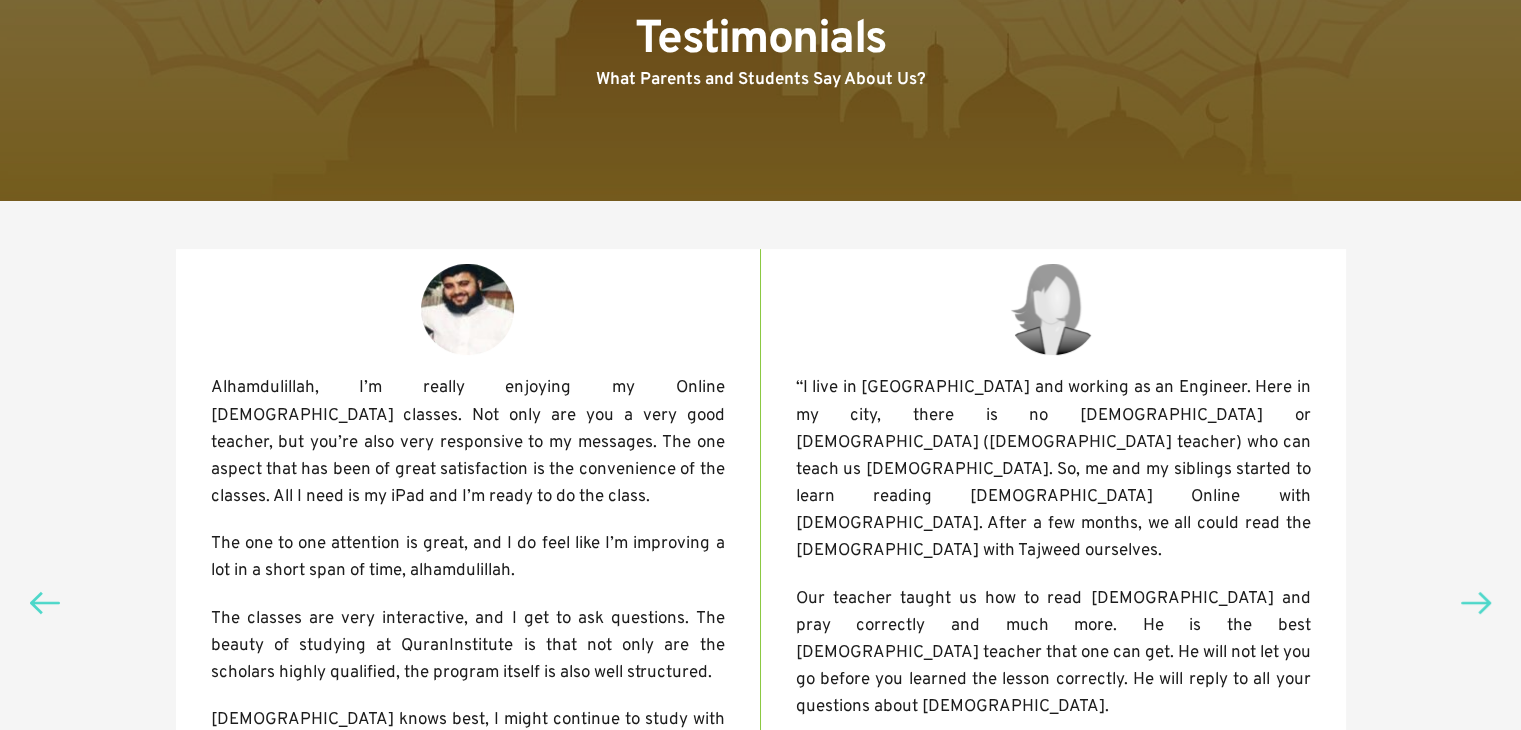 scroll, scrollTop: 0, scrollLeft: 0, axis: both 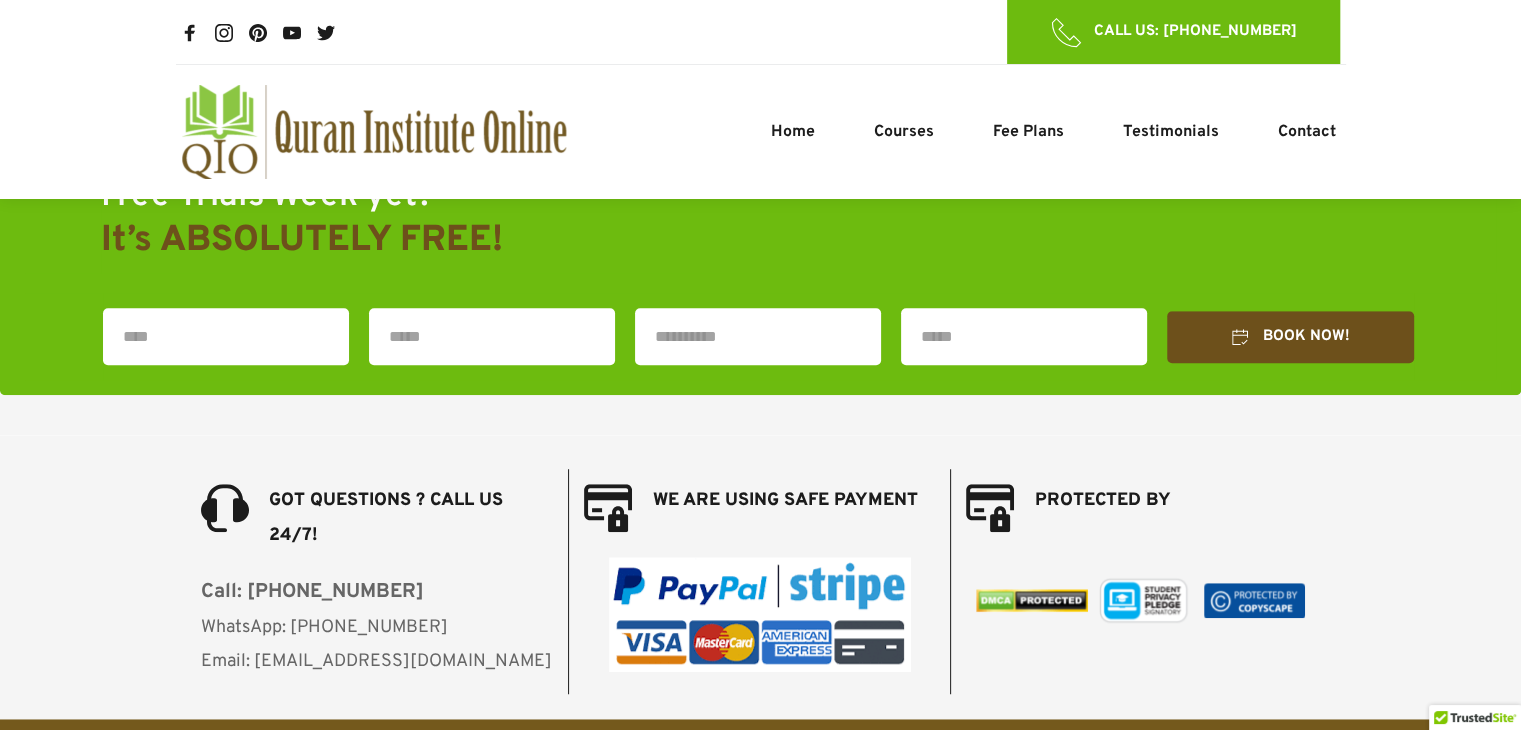 drag, startPoint x: 785, startPoint y: 559, endPoint x: 700, endPoint y: 549, distance: 85.58621 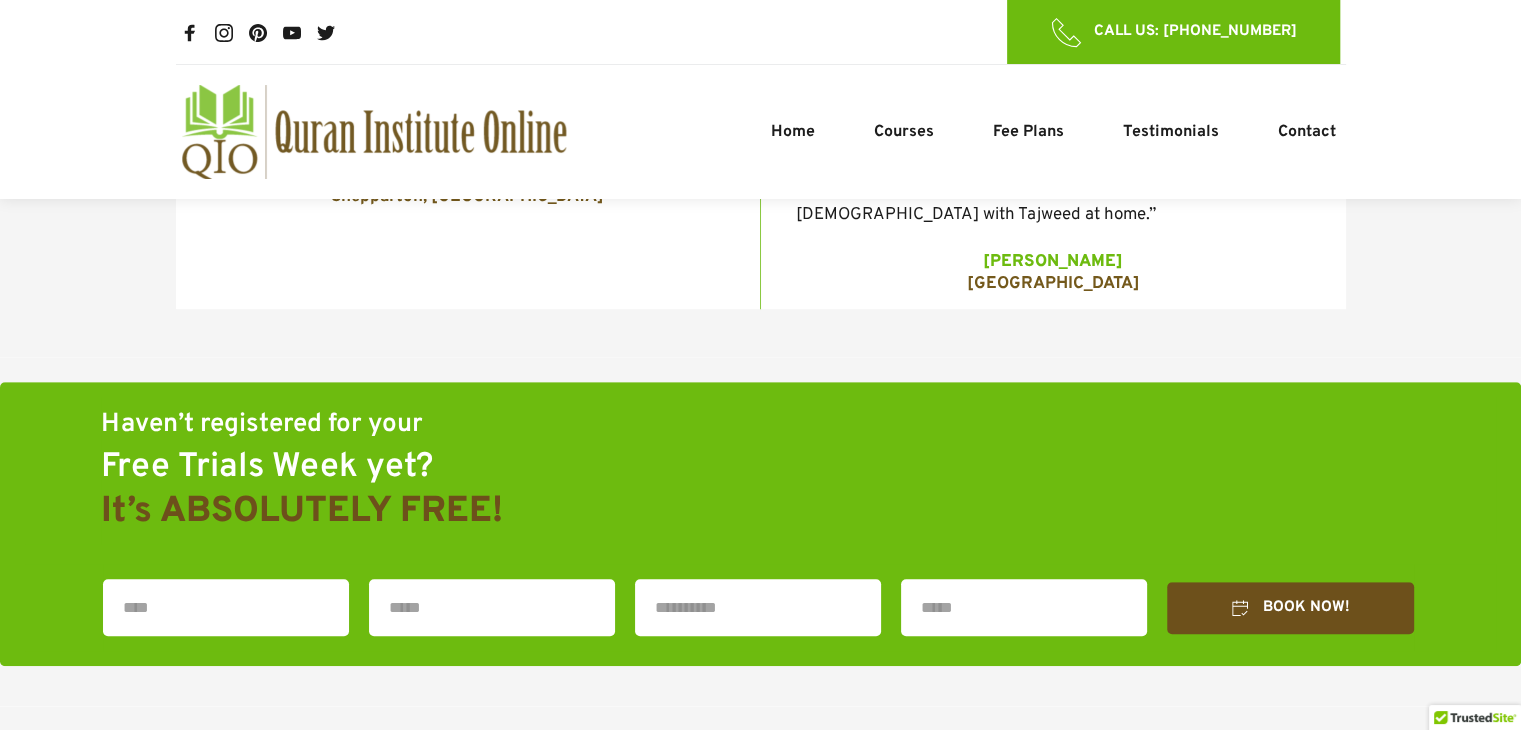 scroll, scrollTop: 0, scrollLeft: 0, axis: both 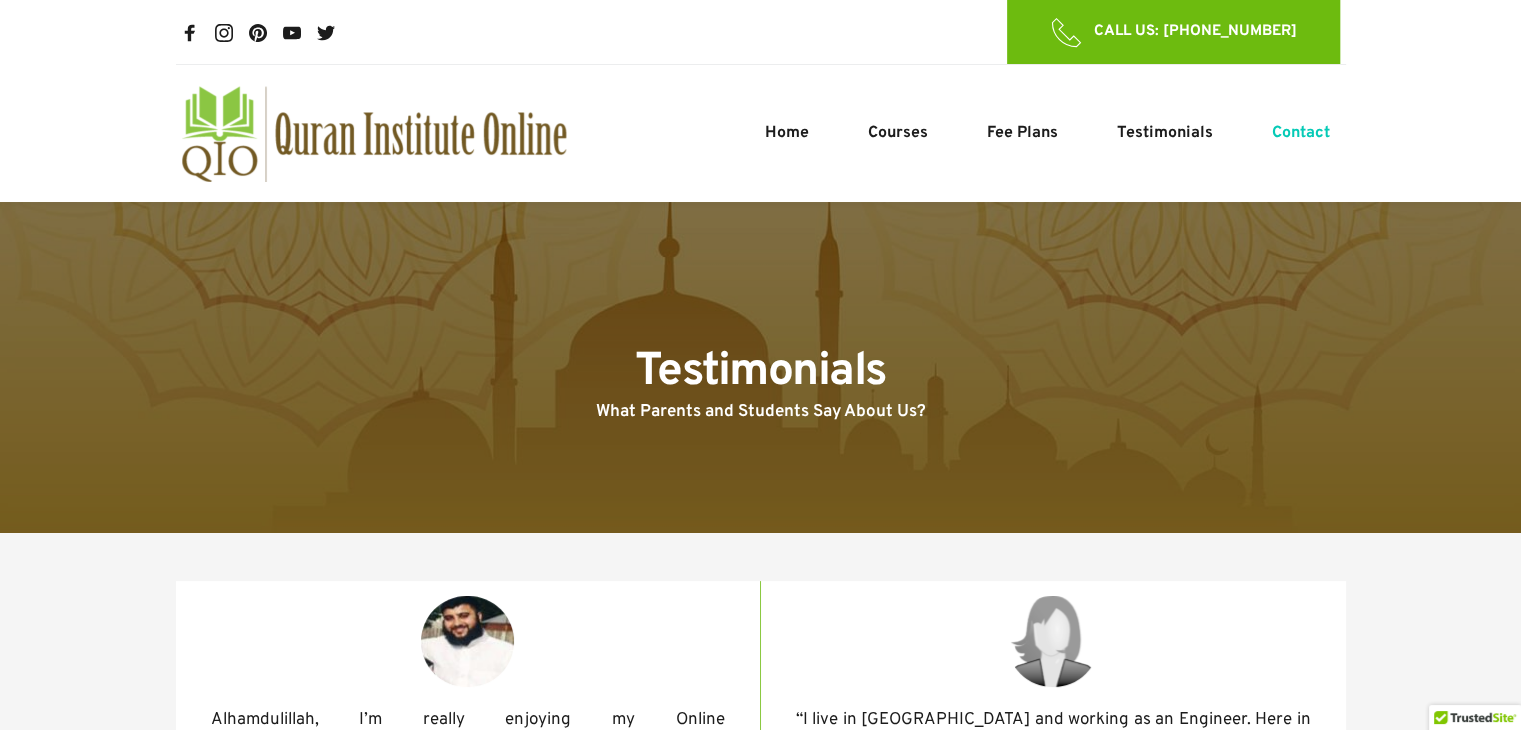 click on "Contact" at bounding box center (1300, 133) 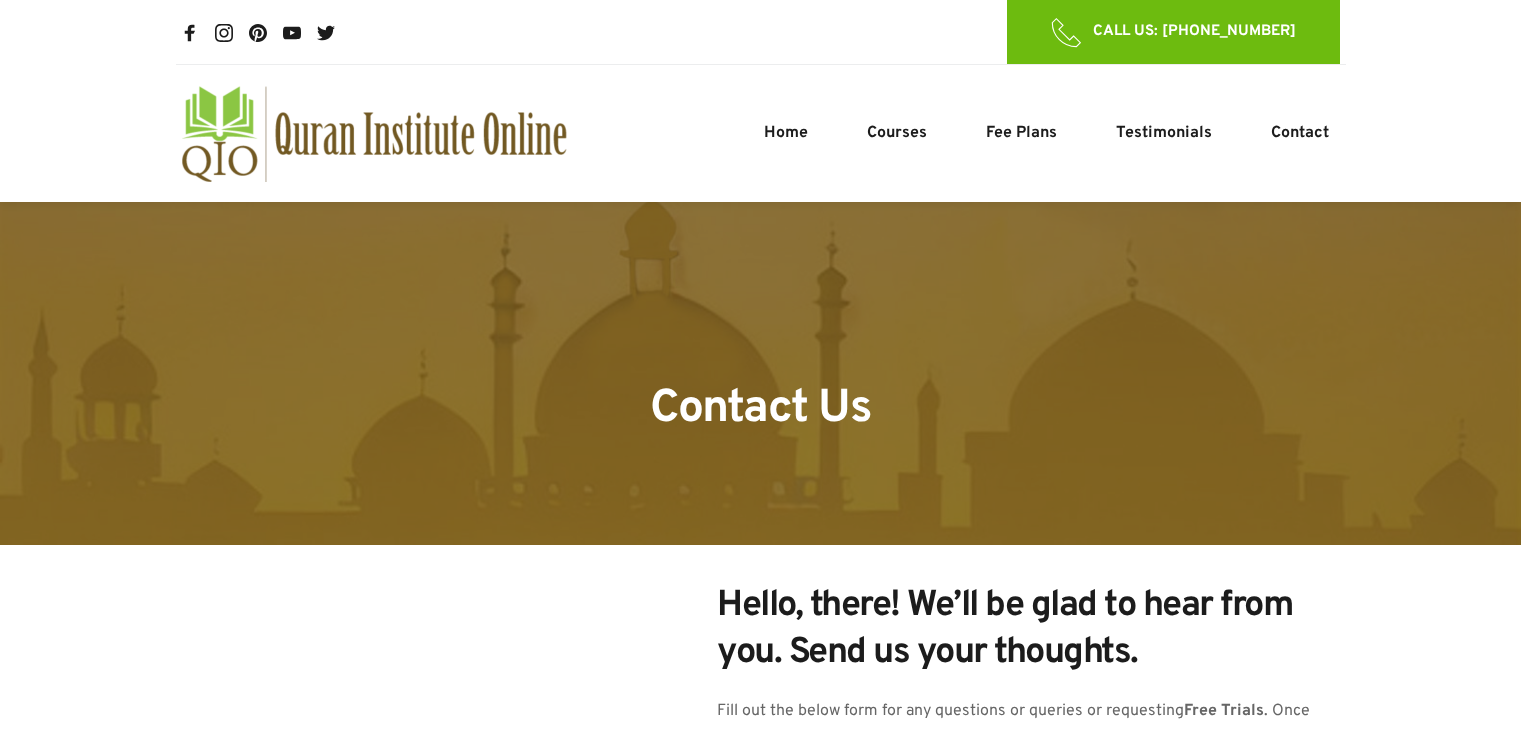 scroll, scrollTop: 0, scrollLeft: 0, axis: both 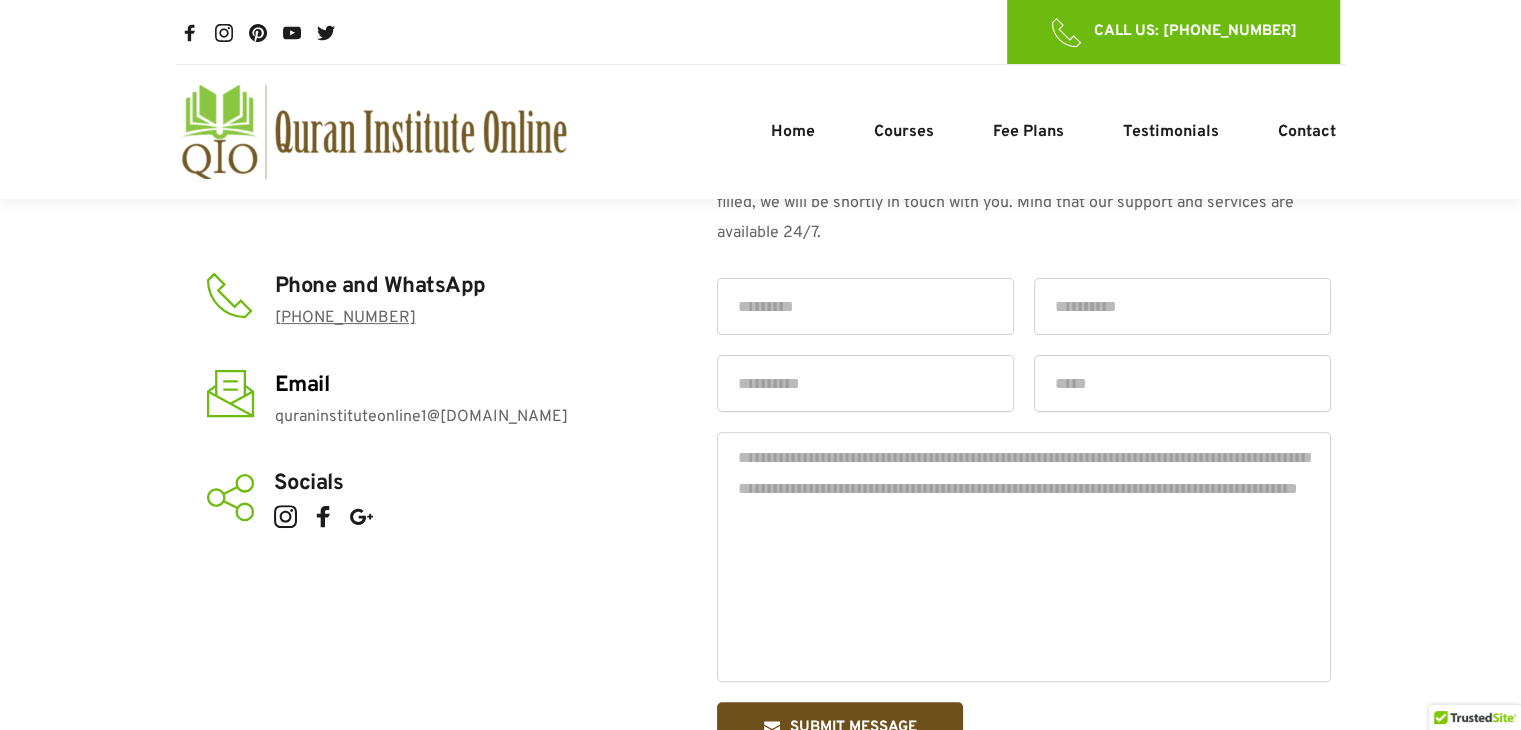 click on "+61 4209 75619" at bounding box center [345, 318] 